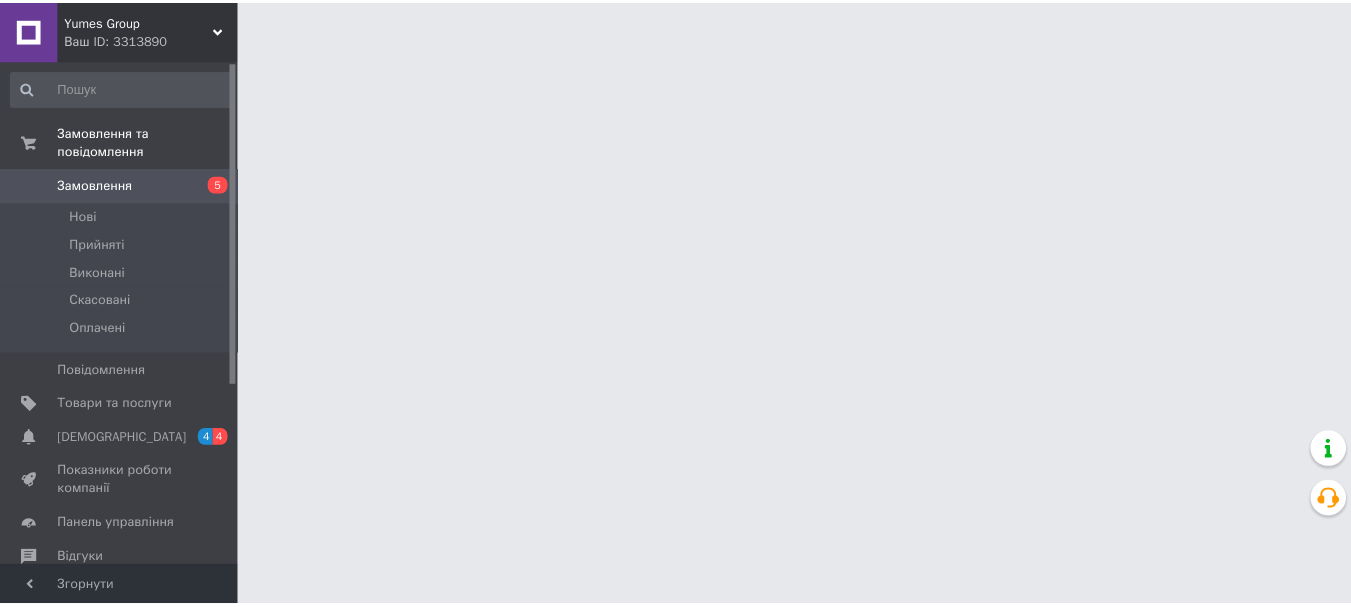scroll, scrollTop: 0, scrollLeft: 0, axis: both 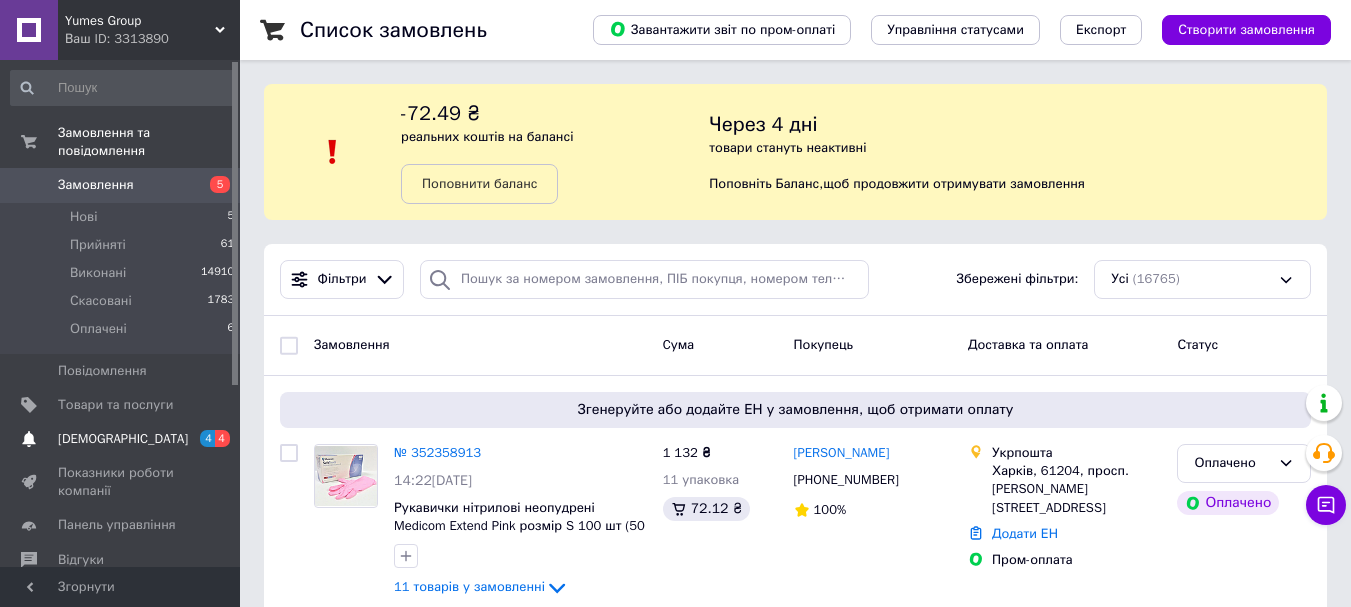 click on "[DEMOGRAPHIC_DATA]" at bounding box center (123, 439) 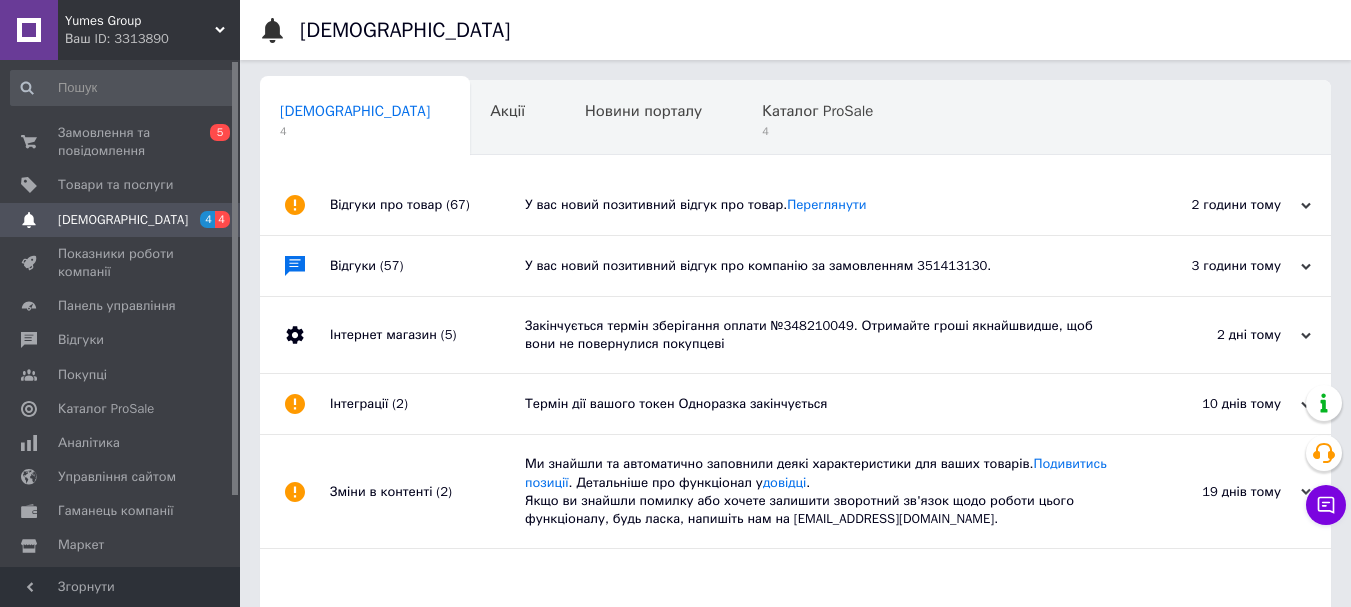 click on "У вас новий позитивний відгук про компанію за замовленням 351413130." at bounding box center [818, 266] 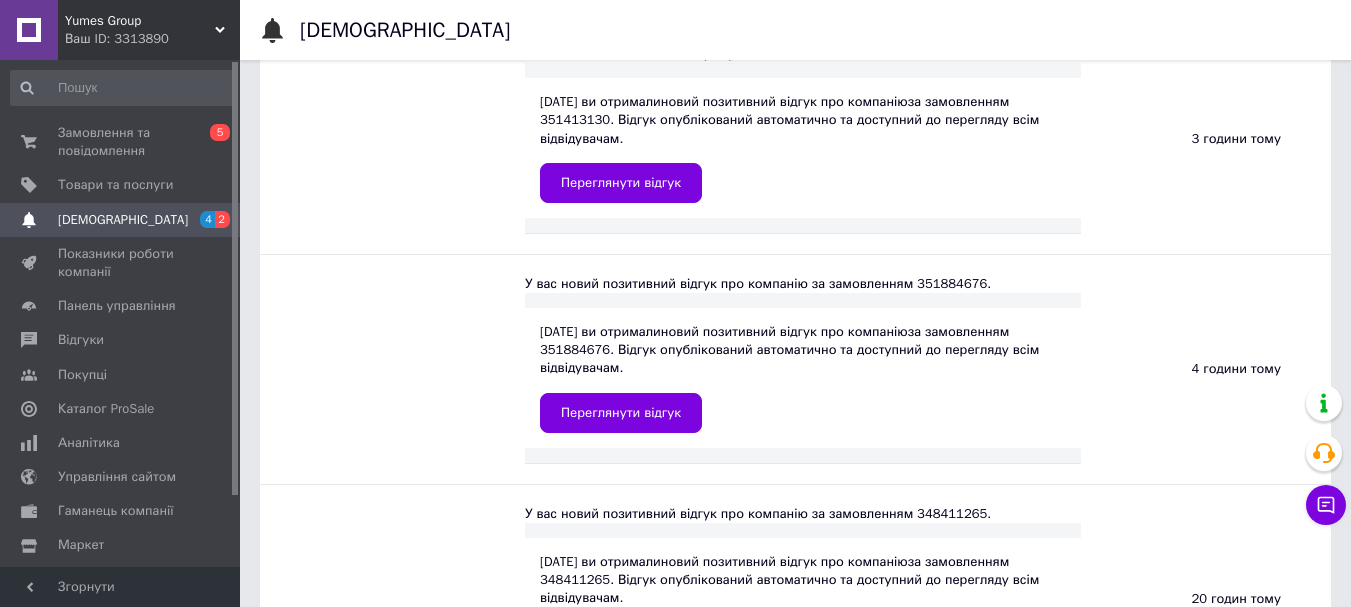 scroll, scrollTop: 300, scrollLeft: 0, axis: vertical 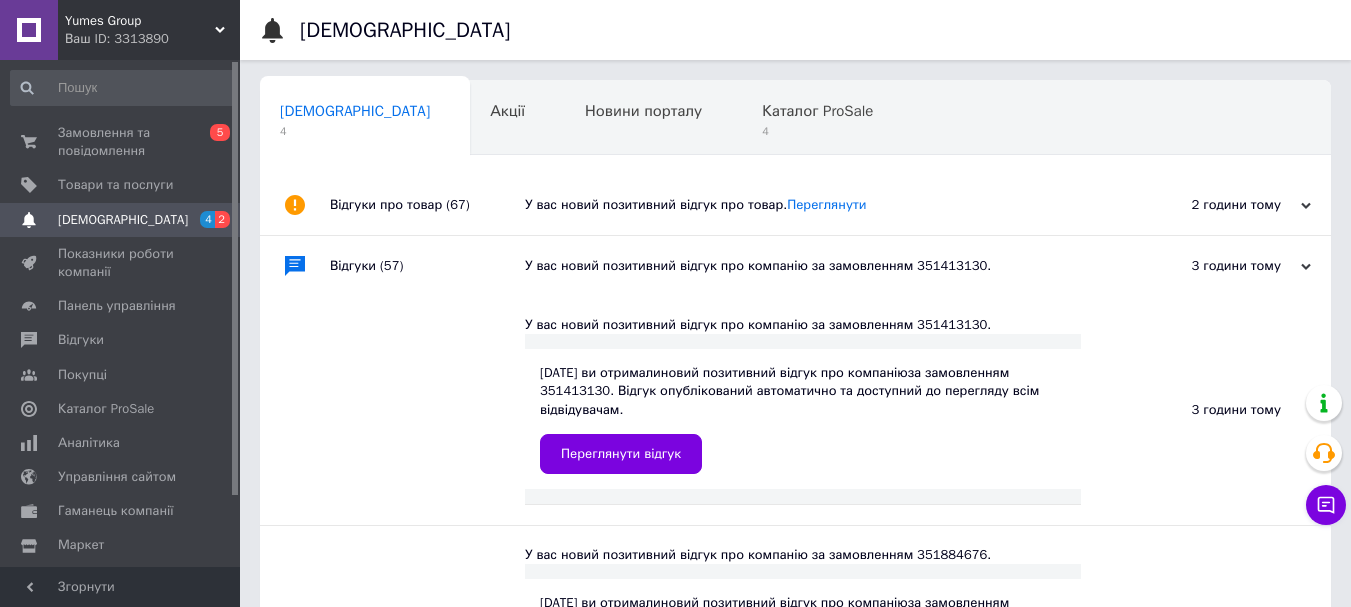 click on "У вас новий позитивний відгук про товар.  [GEOGRAPHIC_DATA]" at bounding box center (818, 205) 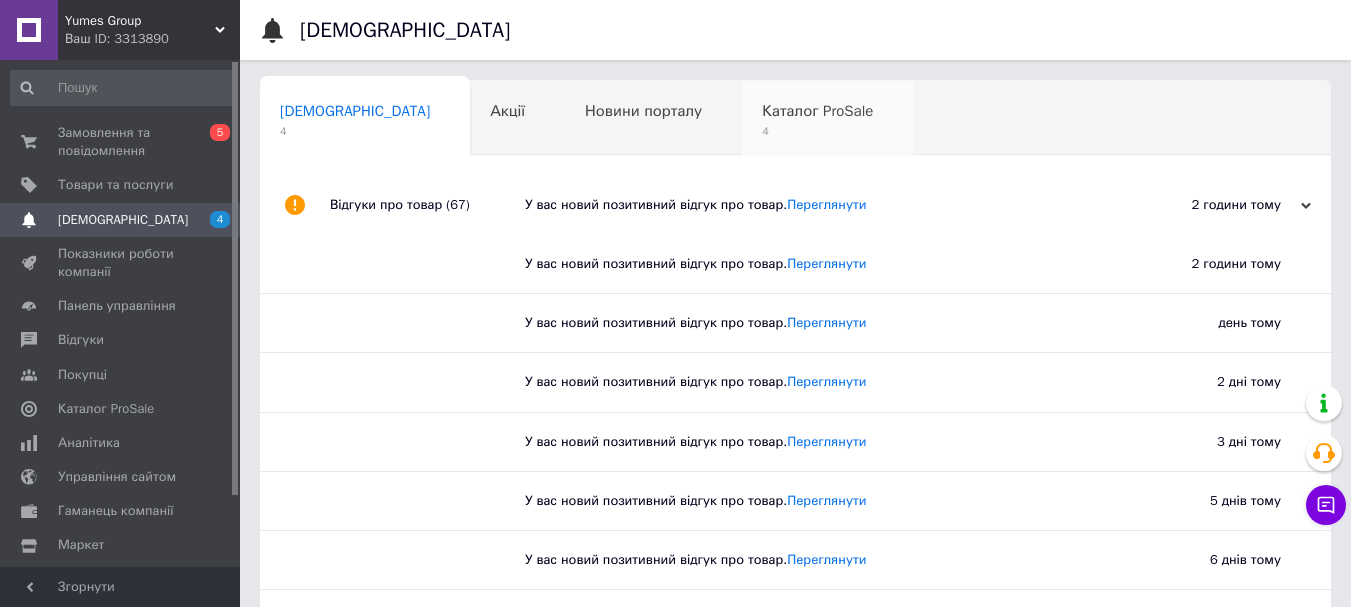 click on "Каталог ProSale" at bounding box center [817, 111] 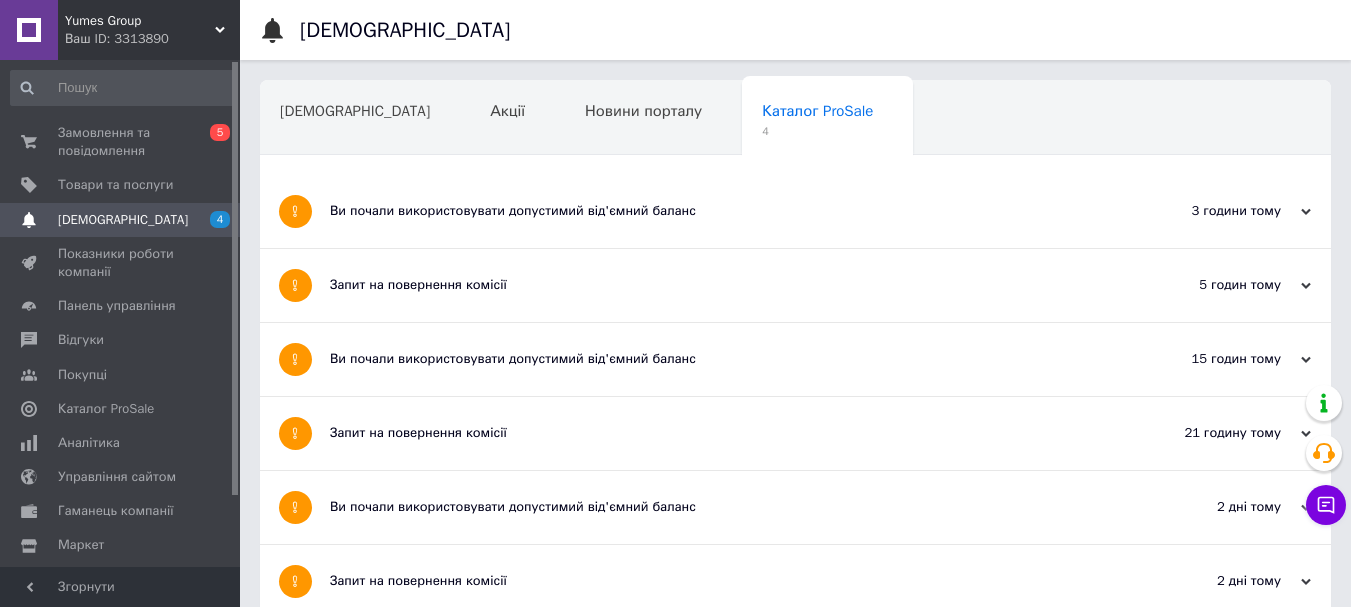 click on "Запит на повернення комісії" at bounding box center [720, 433] 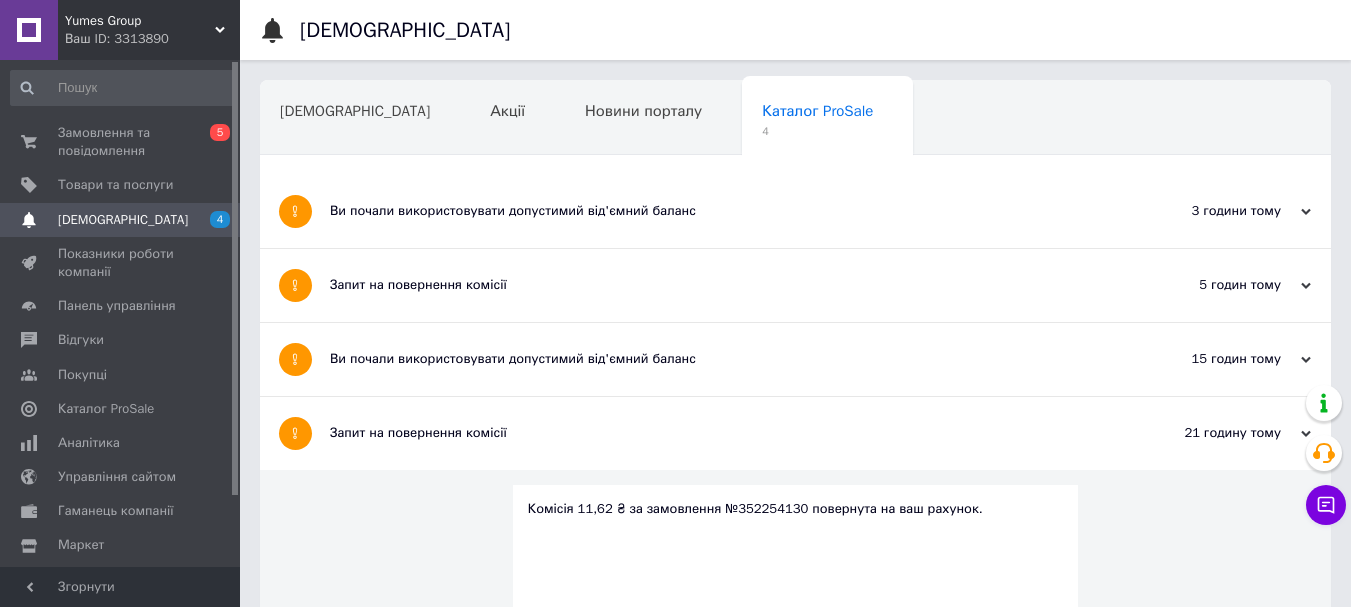 click on "Ви почали використовувати допустимий від'ємний баланс" at bounding box center [720, 359] 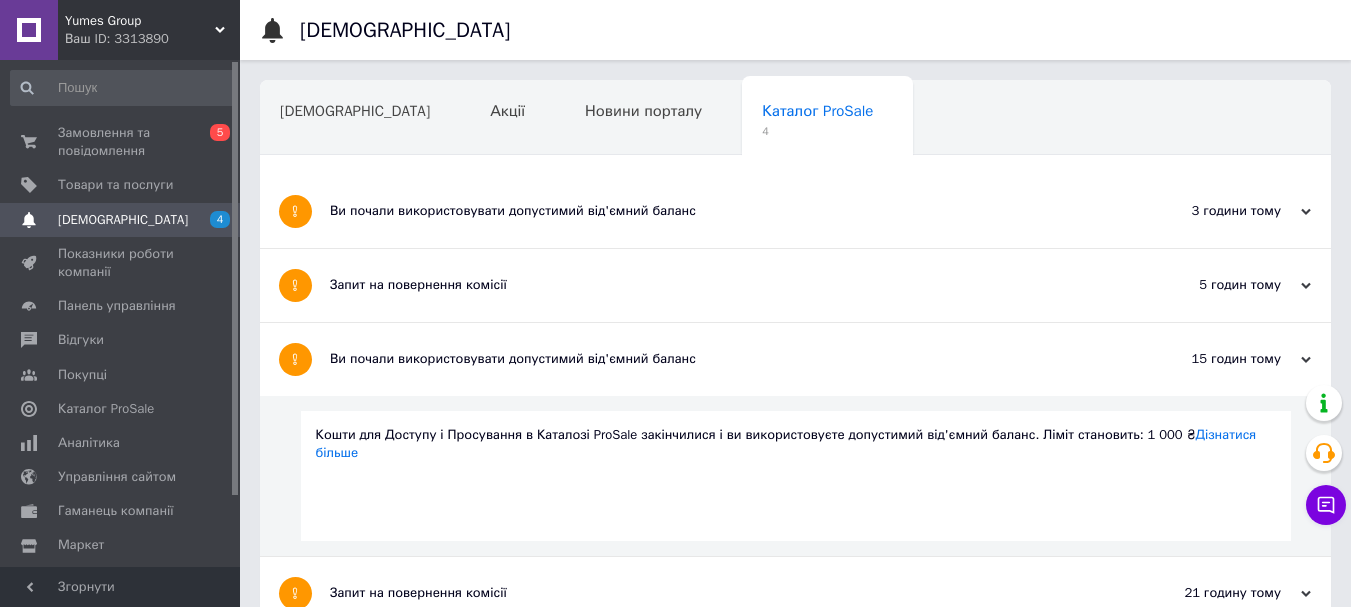 click on "Запит на повернення комісії" at bounding box center [720, 285] 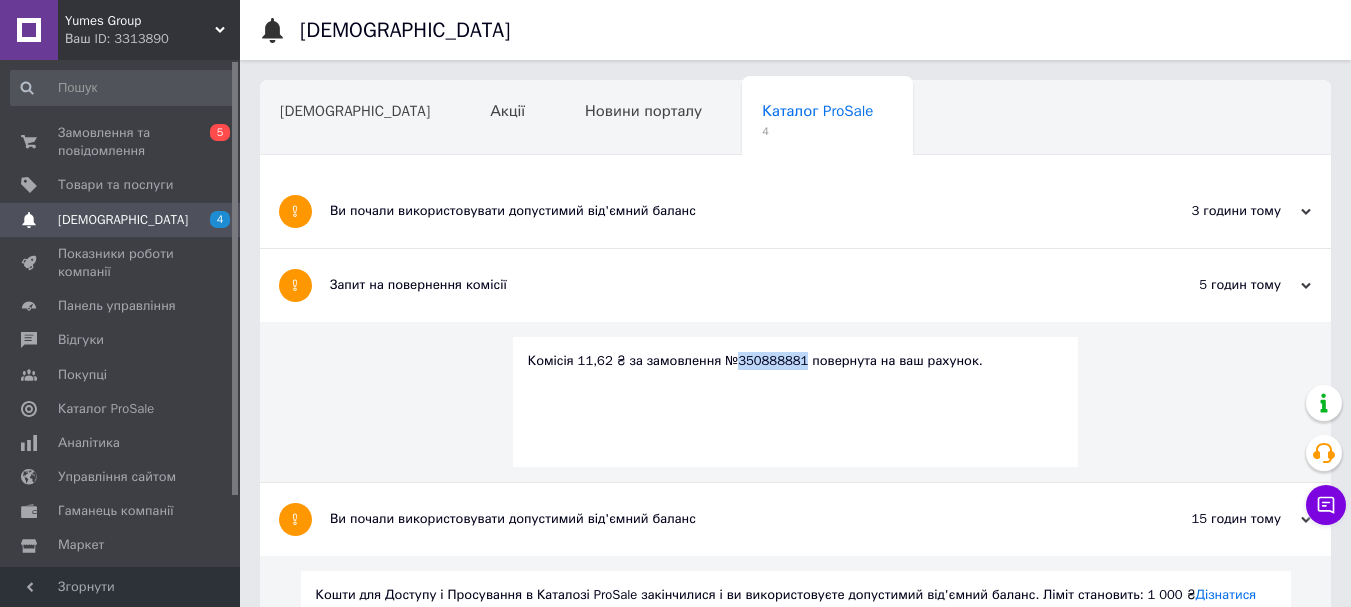 drag, startPoint x: 792, startPoint y: 360, endPoint x: 728, endPoint y: 362, distance: 64.03124 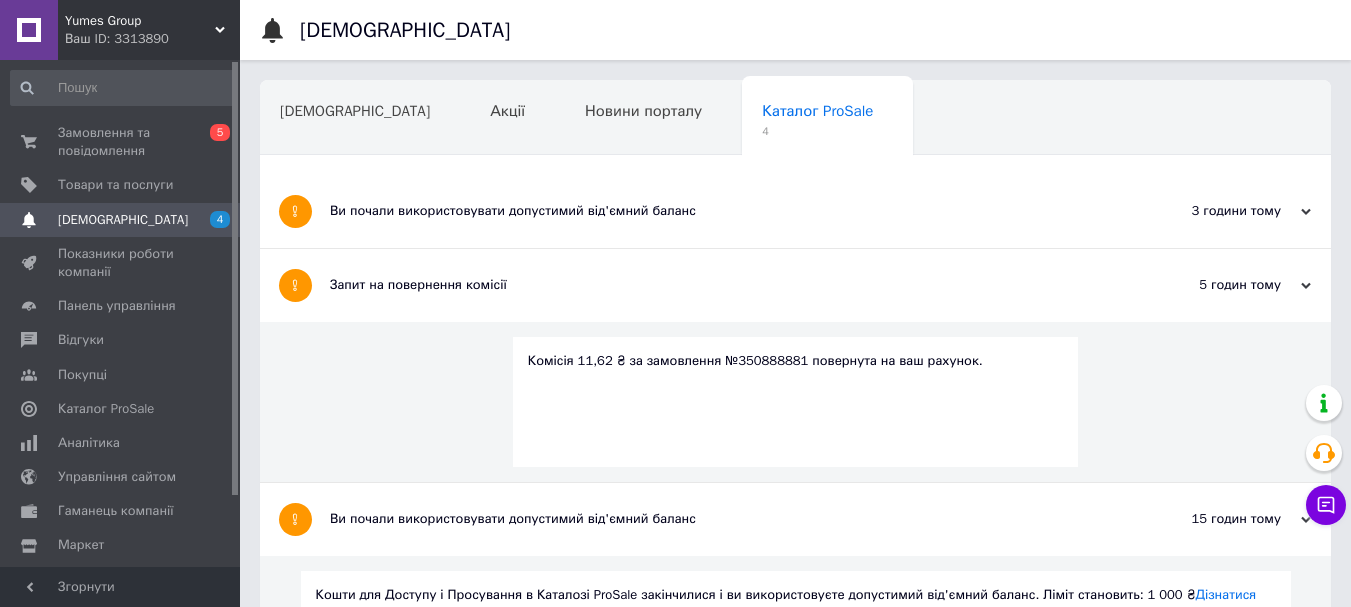 drag, startPoint x: 553, startPoint y: 214, endPoint x: 390, endPoint y: 190, distance: 164.7574 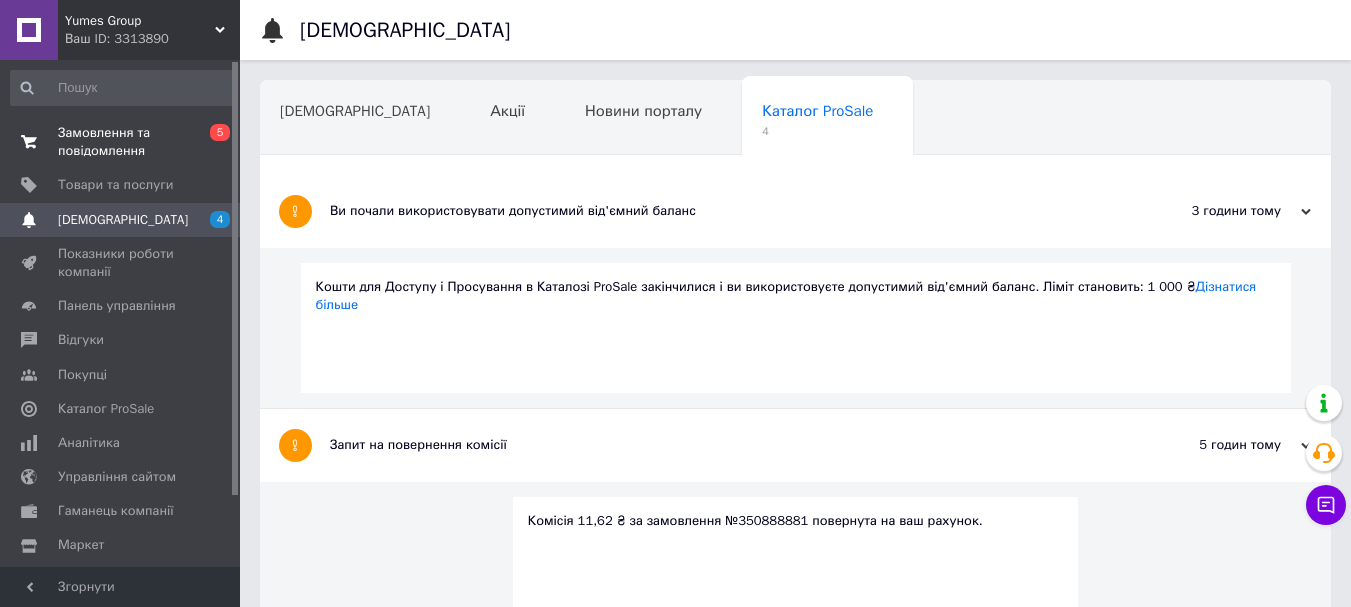 click on "Замовлення та повідомлення" at bounding box center [121, 142] 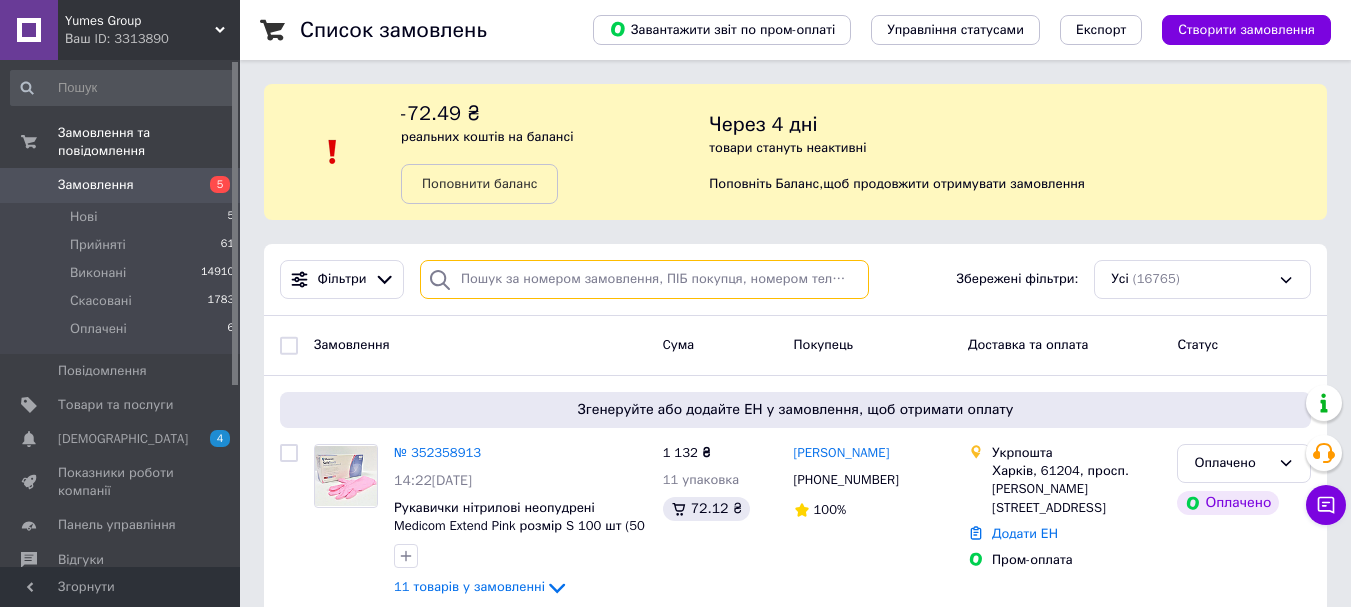 paste on "350888881" 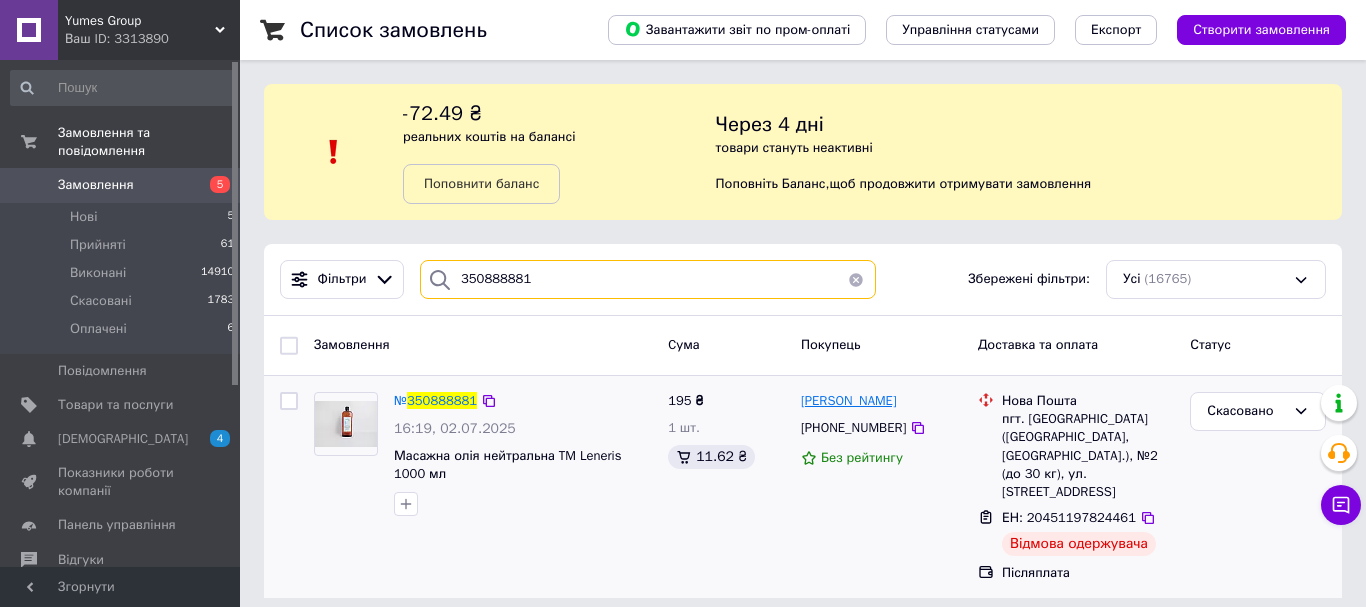 type on "350888881" 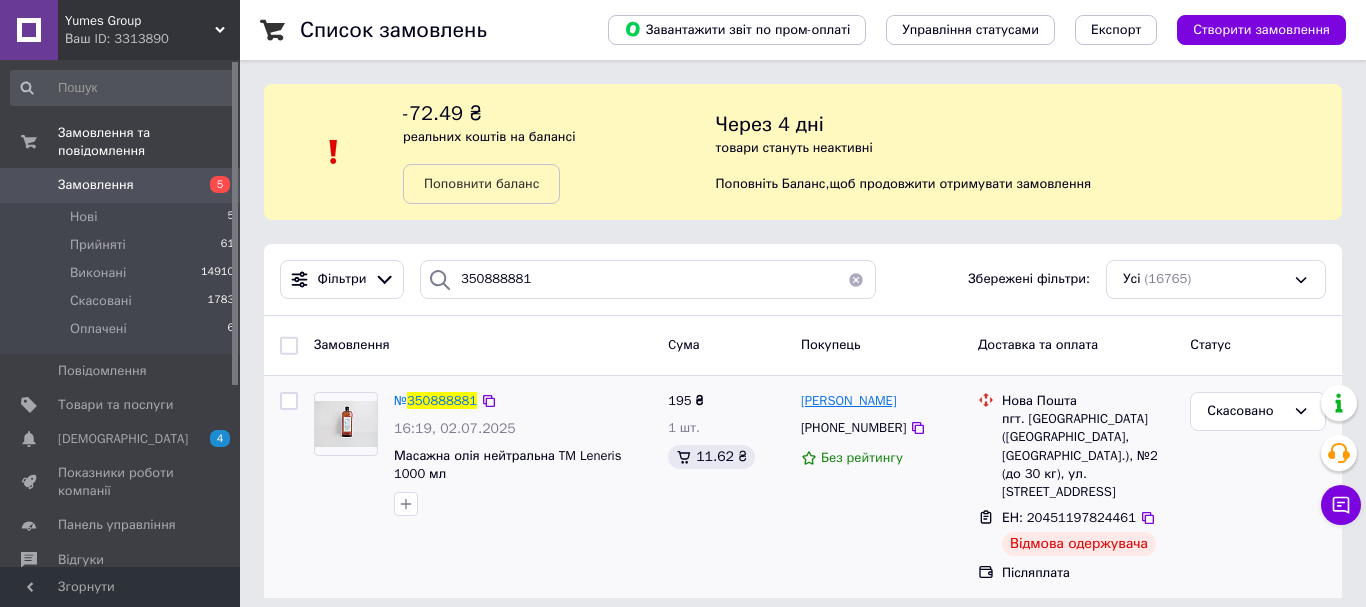 click on "[PERSON_NAME]" at bounding box center [849, 400] 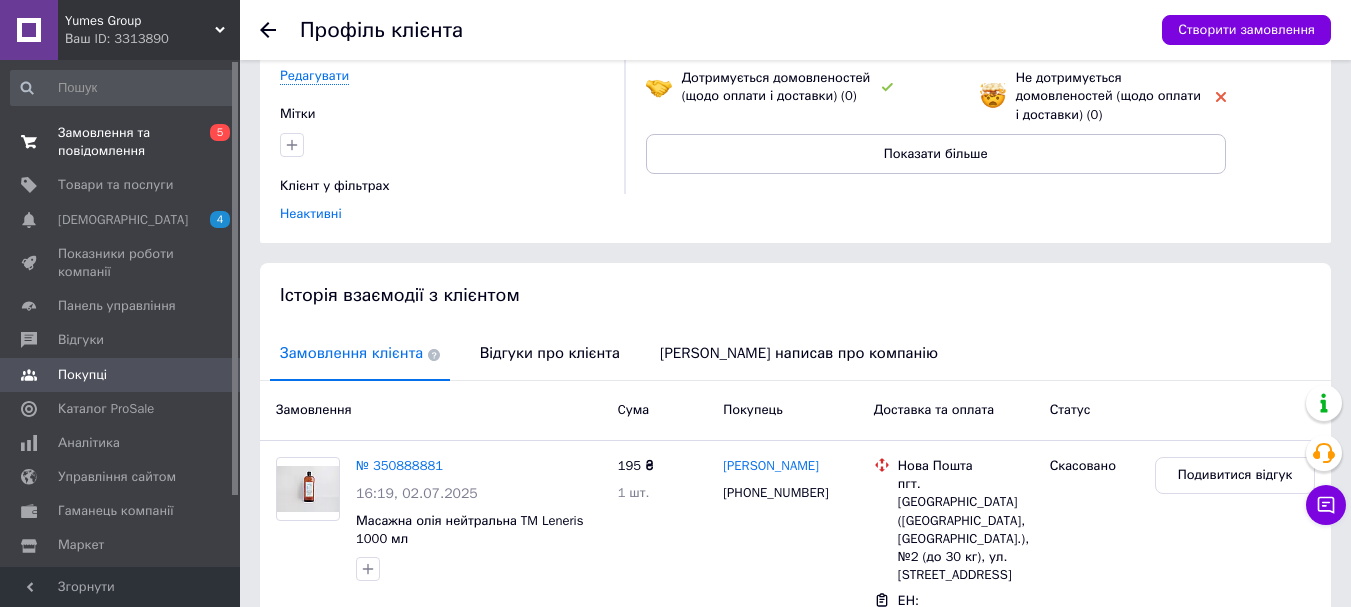 scroll, scrollTop: 130, scrollLeft: 0, axis: vertical 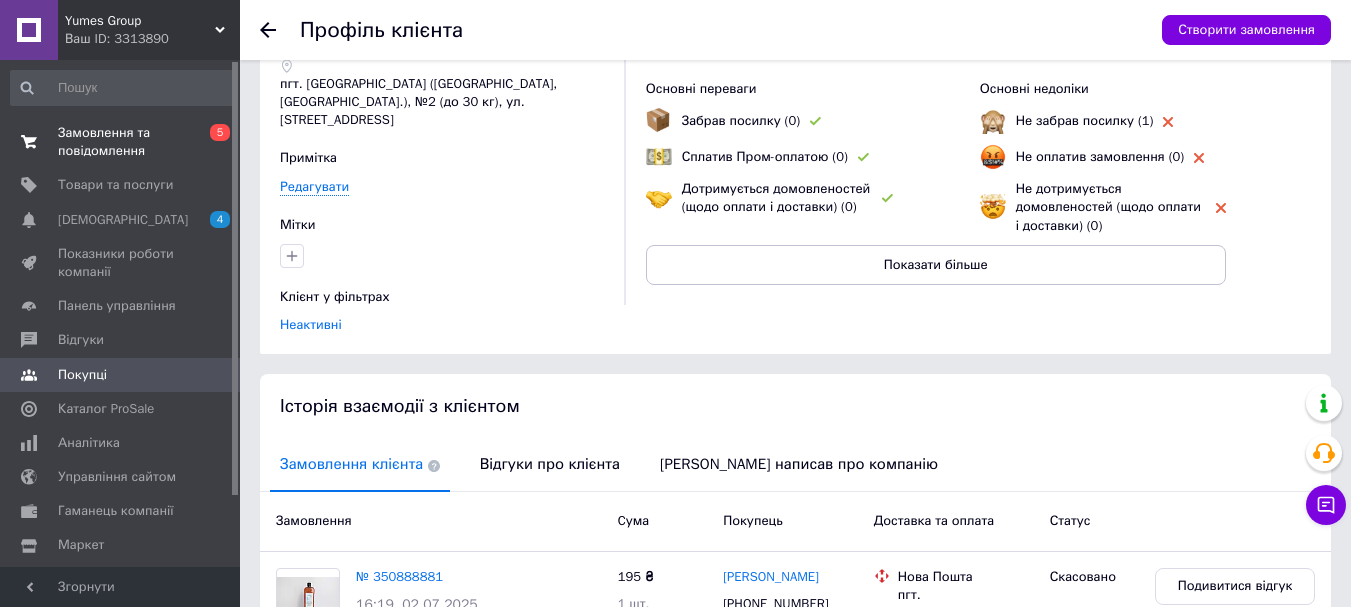 click on "Замовлення та повідомлення" at bounding box center (121, 142) 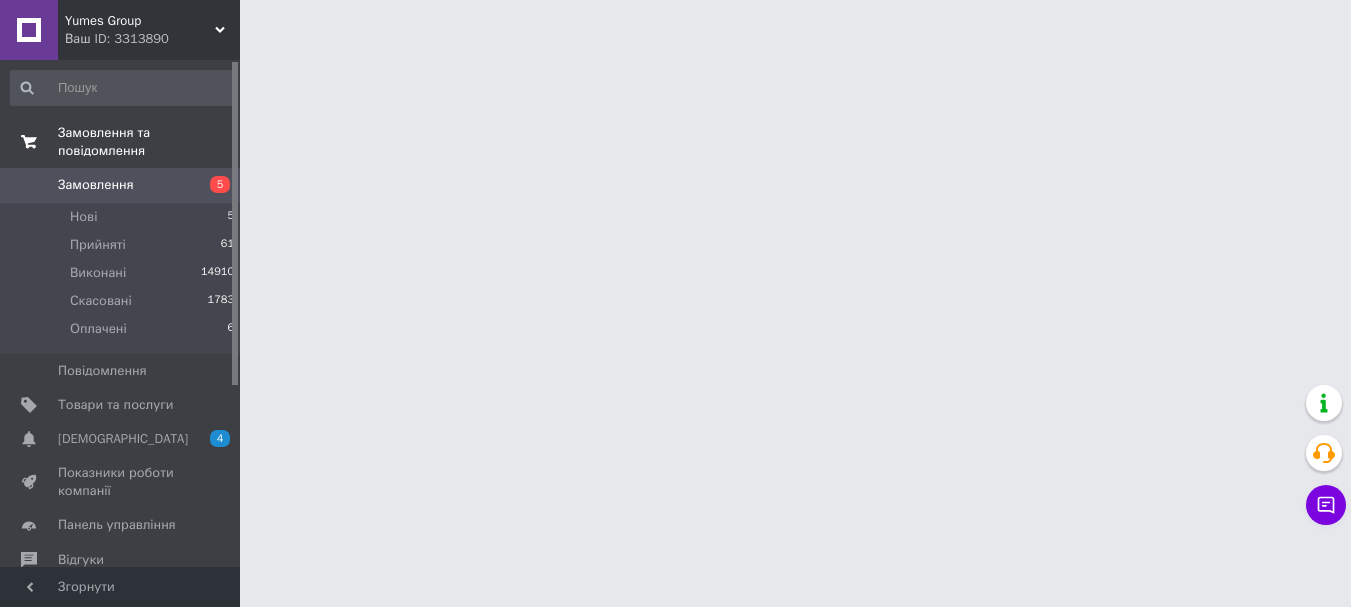 scroll, scrollTop: 0, scrollLeft: 0, axis: both 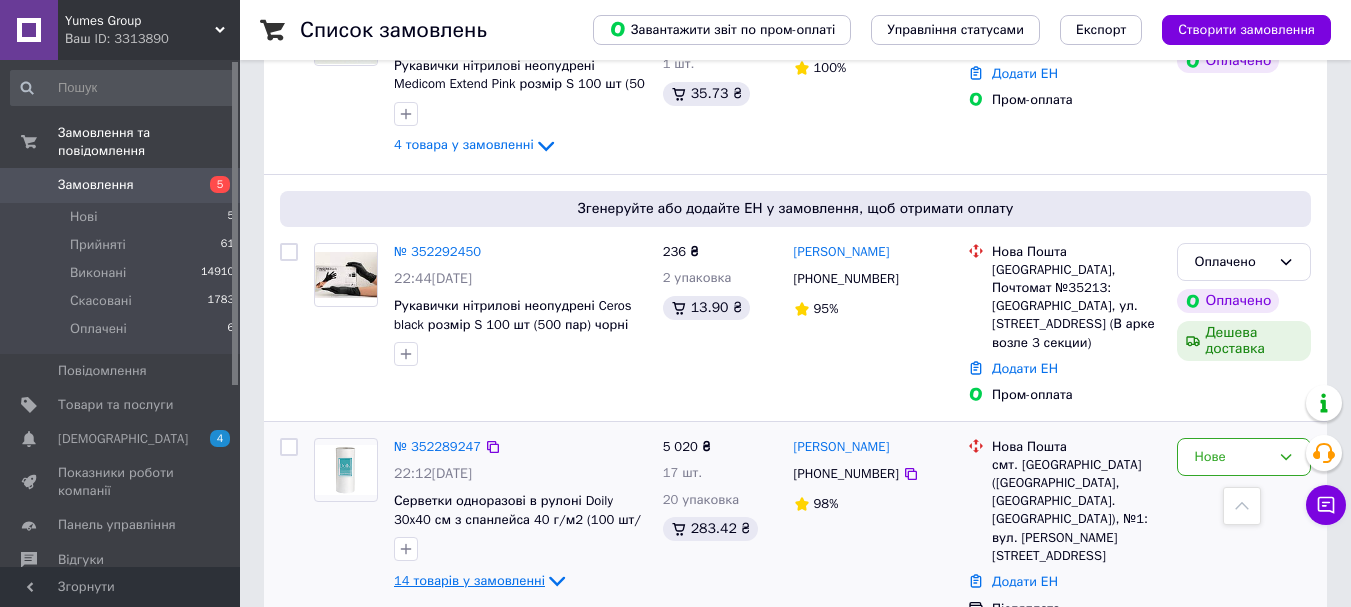click 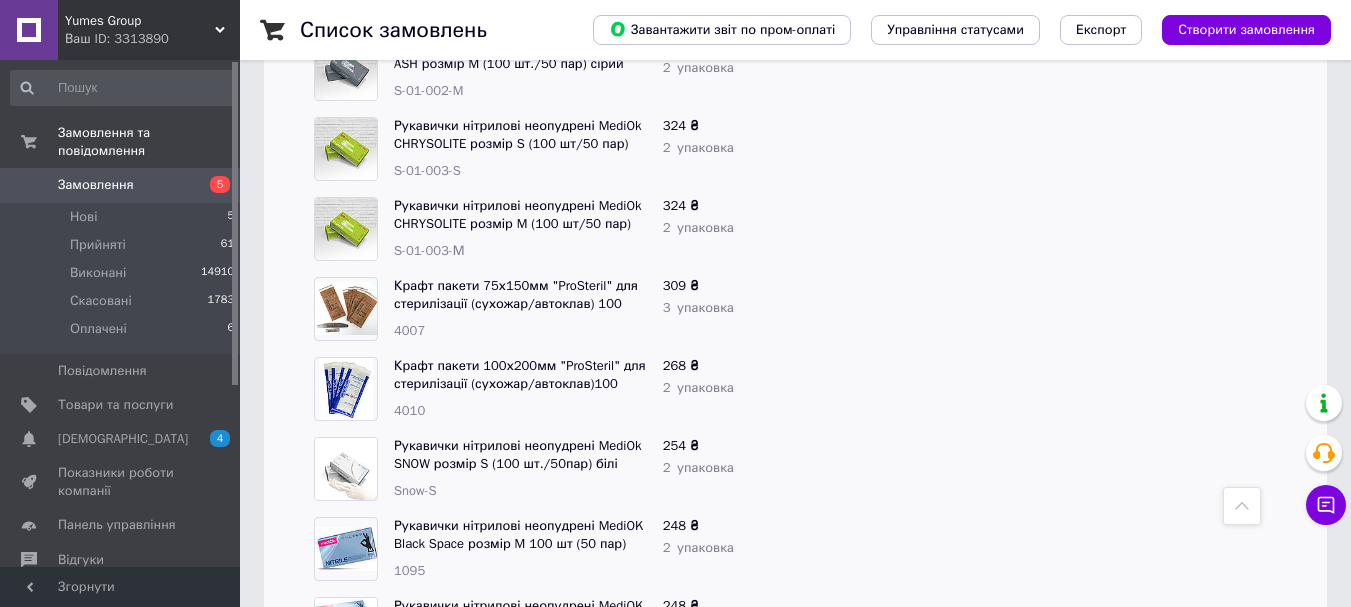 scroll, scrollTop: 3300, scrollLeft: 0, axis: vertical 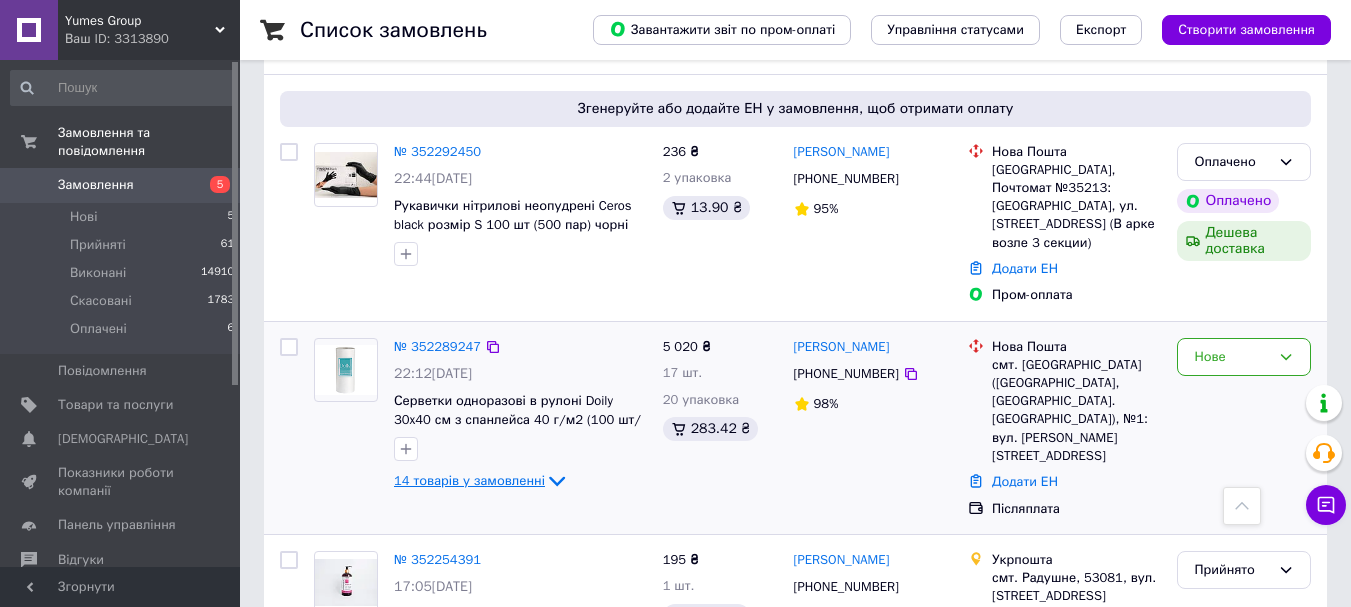 click 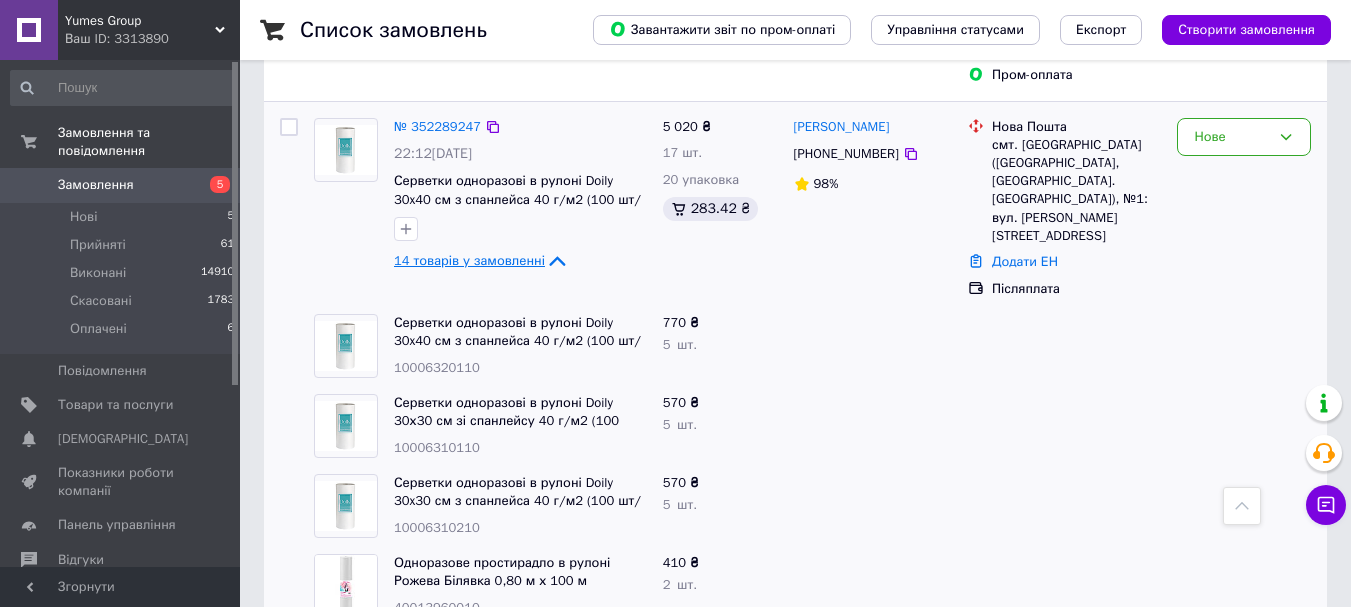 scroll, scrollTop: 2400, scrollLeft: 0, axis: vertical 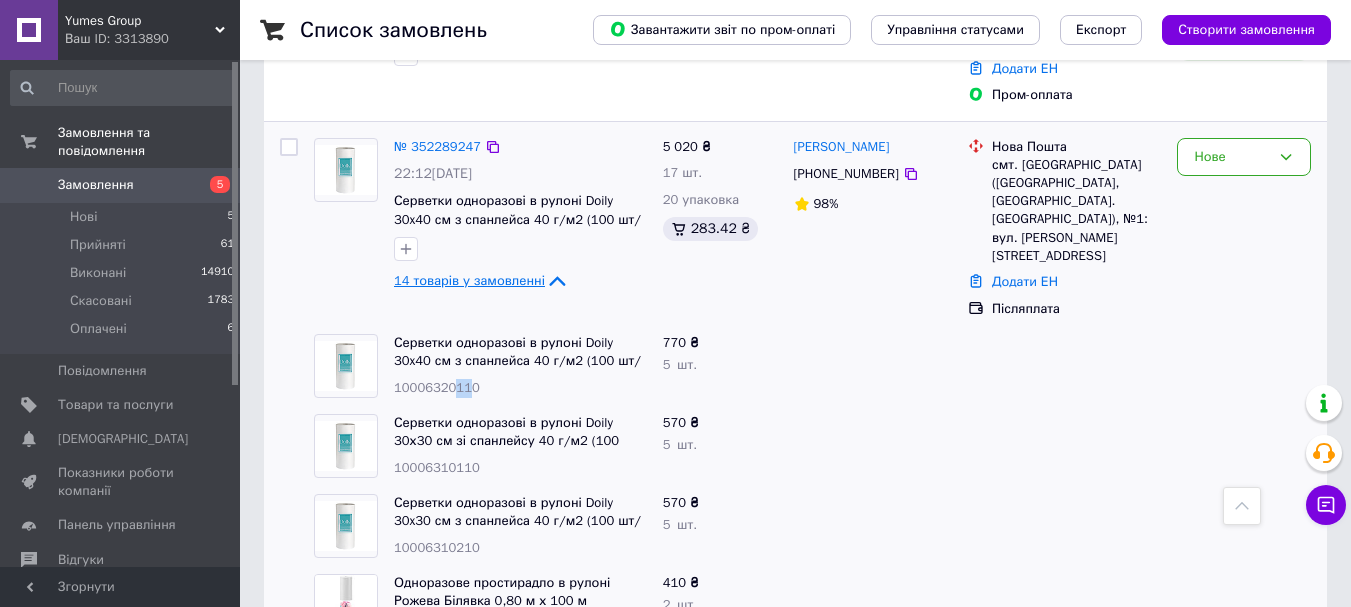 drag, startPoint x: 467, startPoint y: 240, endPoint x: 442, endPoint y: 241, distance: 25.019993 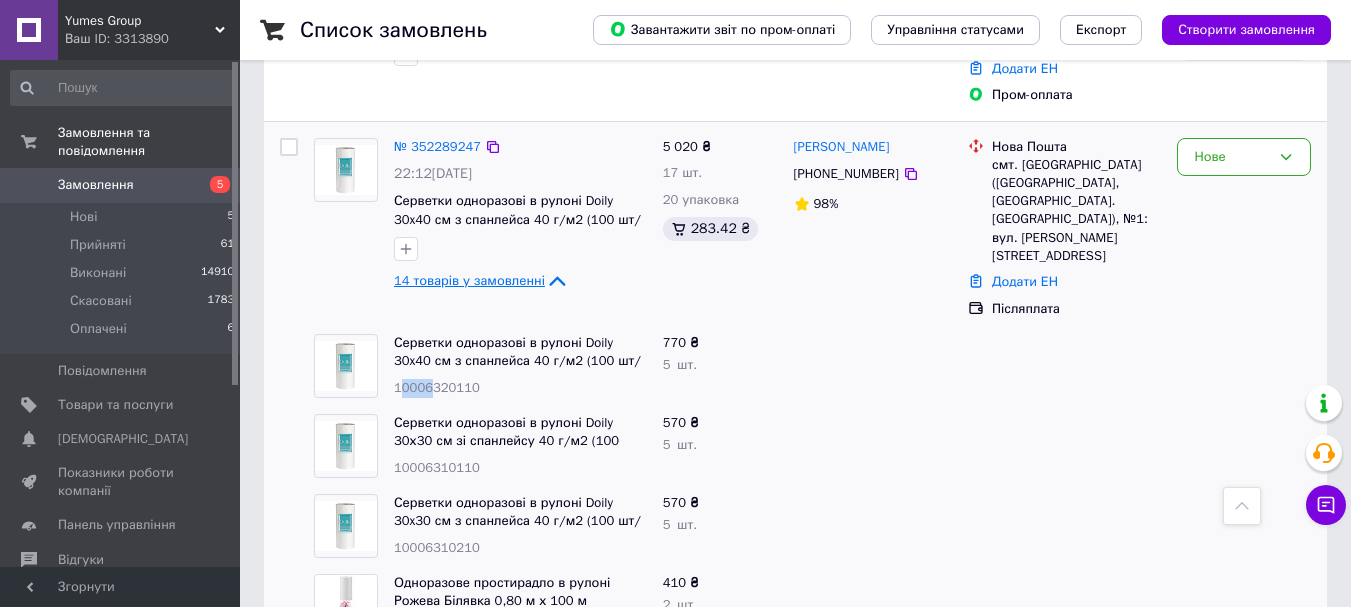 drag, startPoint x: 430, startPoint y: 241, endPoint x: 402, endPoint y: 241, distance: 28 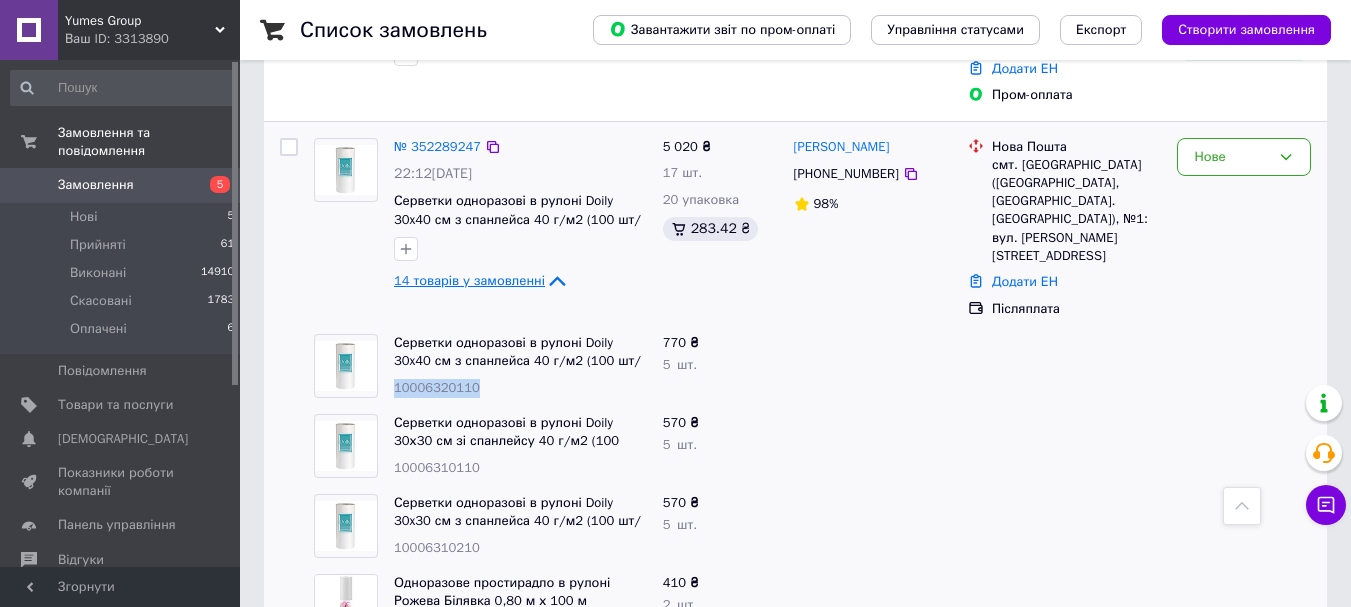 drag, startPoint x: 466, startPoint y: 232, endPoint x: 393, endPoint y: 242, distance: 73.68175 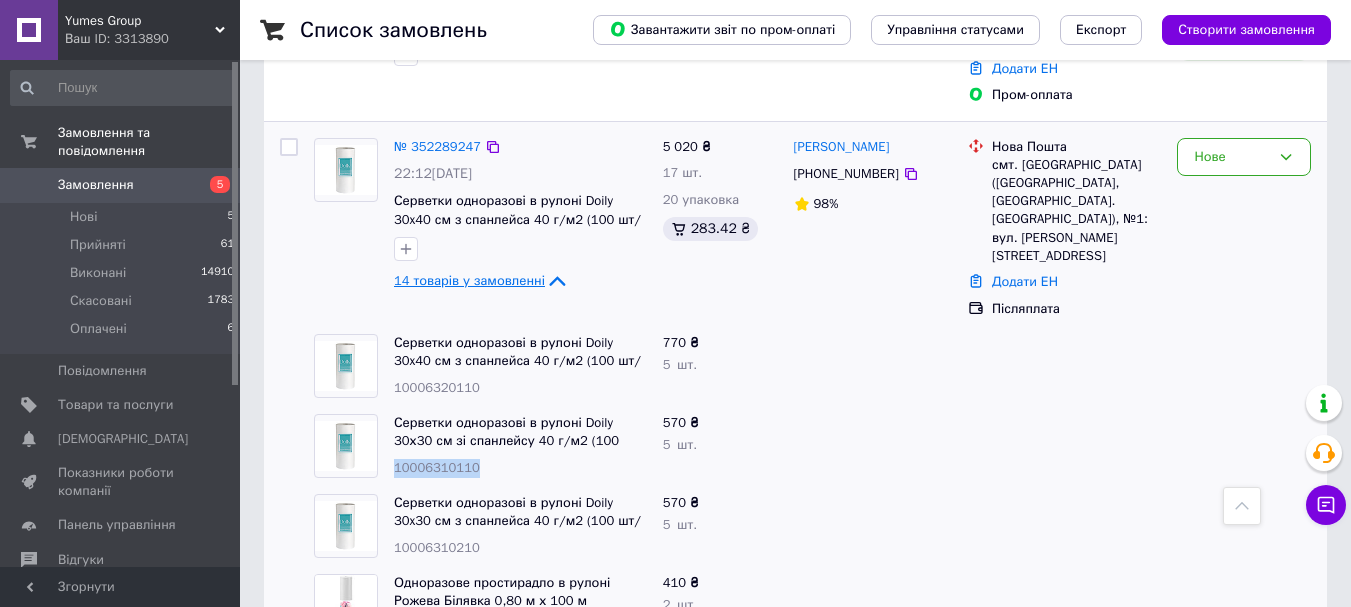 drag, startPoint x: 476, startPoint y: 322, endPoint x: 391, endPoint y: 321, distance: 85.00588 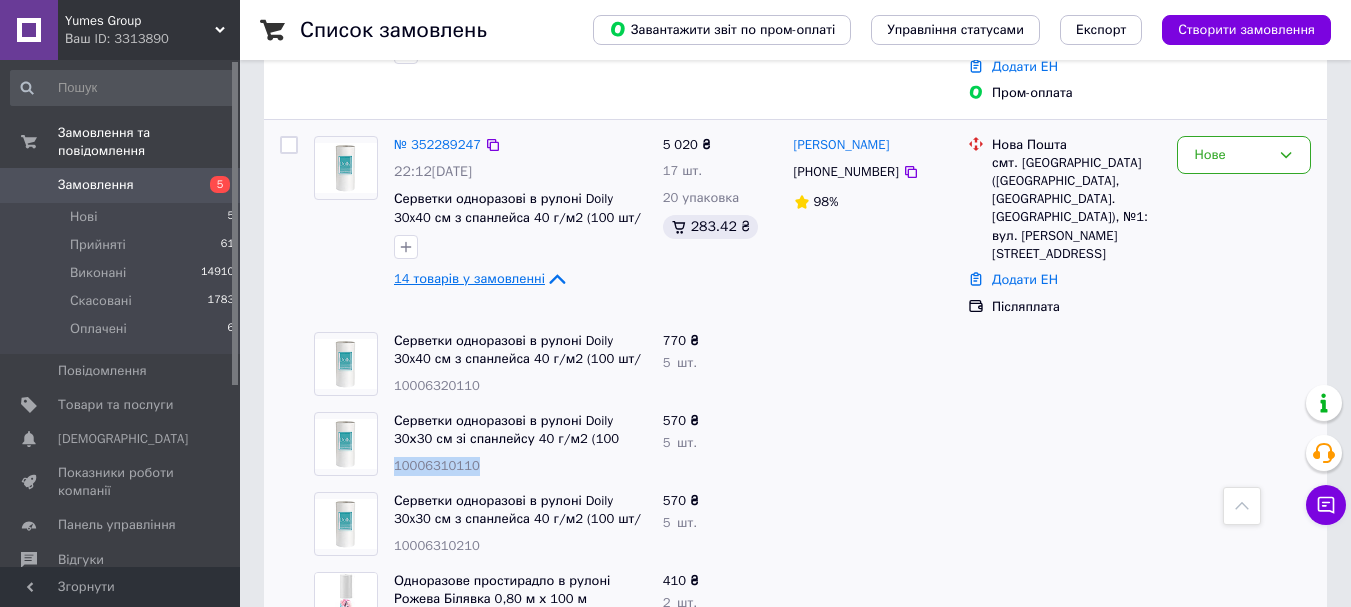 scroll, scrollTop: 2400, scrollLeft: 0, axis: vertical 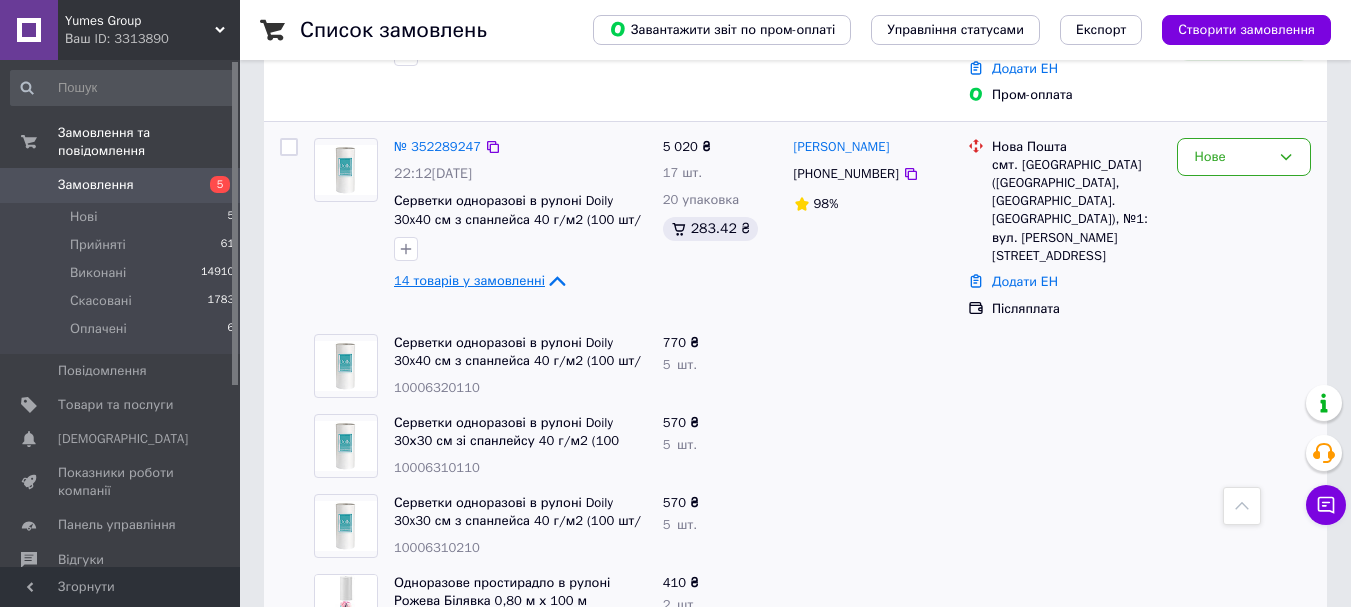 drag, startPoint x: 471, startPoint y: 472, endPoint x: 388, endPoint y: 472, distance: 83 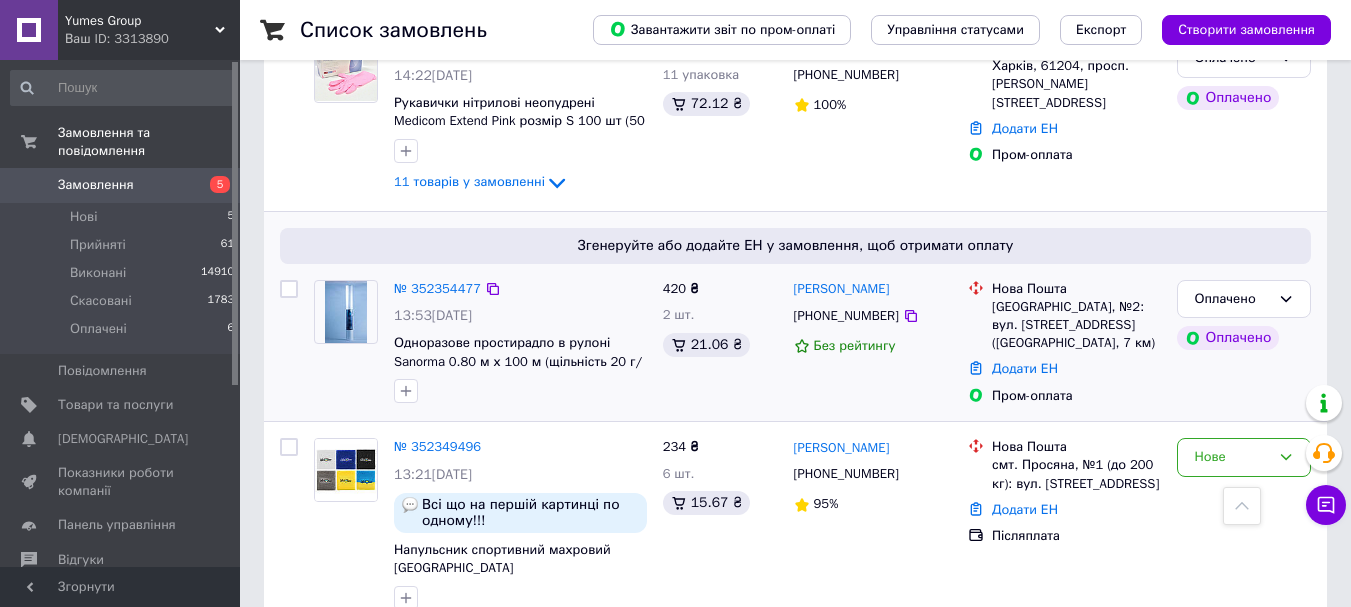 scroll, scrollTop: 400, scrollLeft: 0, axis: vertical 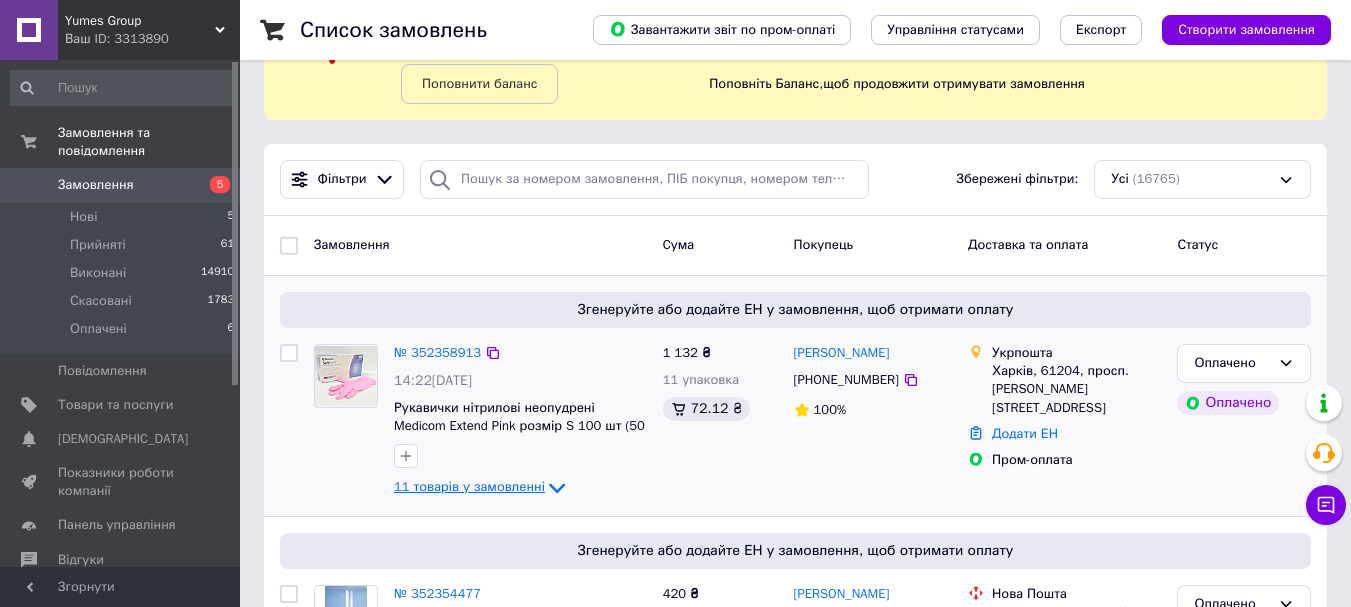 click 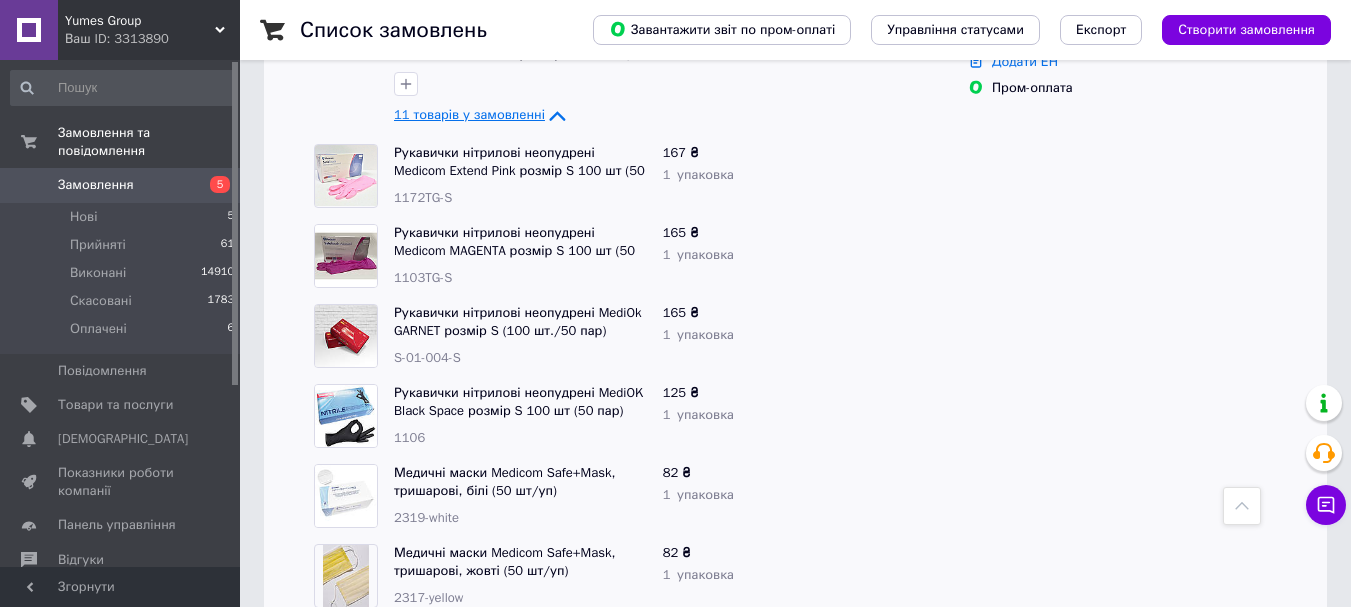 scroll, scrollTop: 900, scrollLeft: 0, axis: vertical 